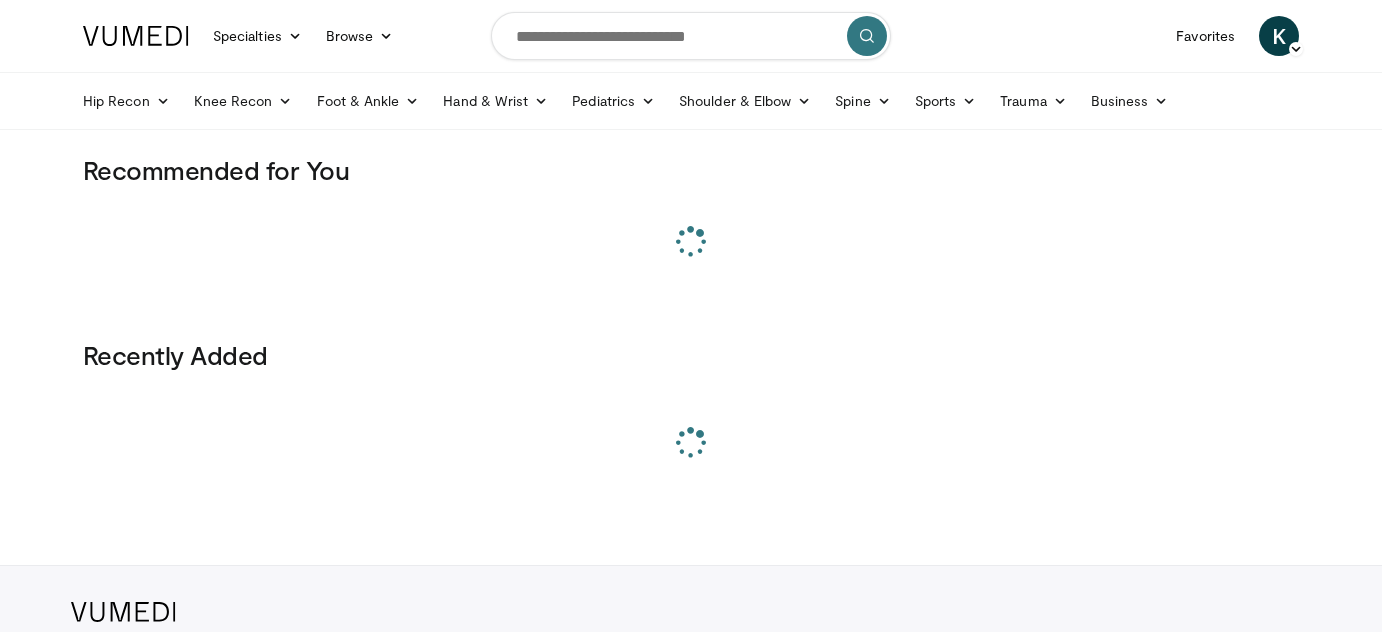scroll, scrollTop: 0, scrollLeft: 0, axis: both 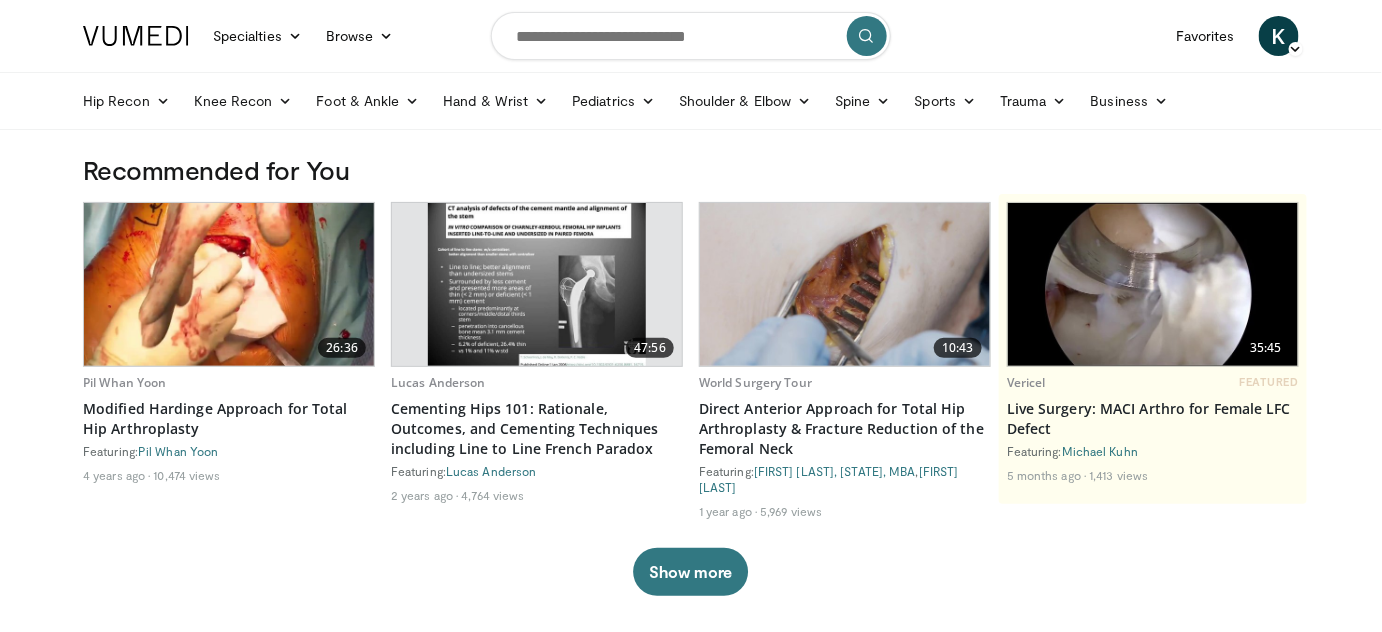 click at bounding box center (229, 284) 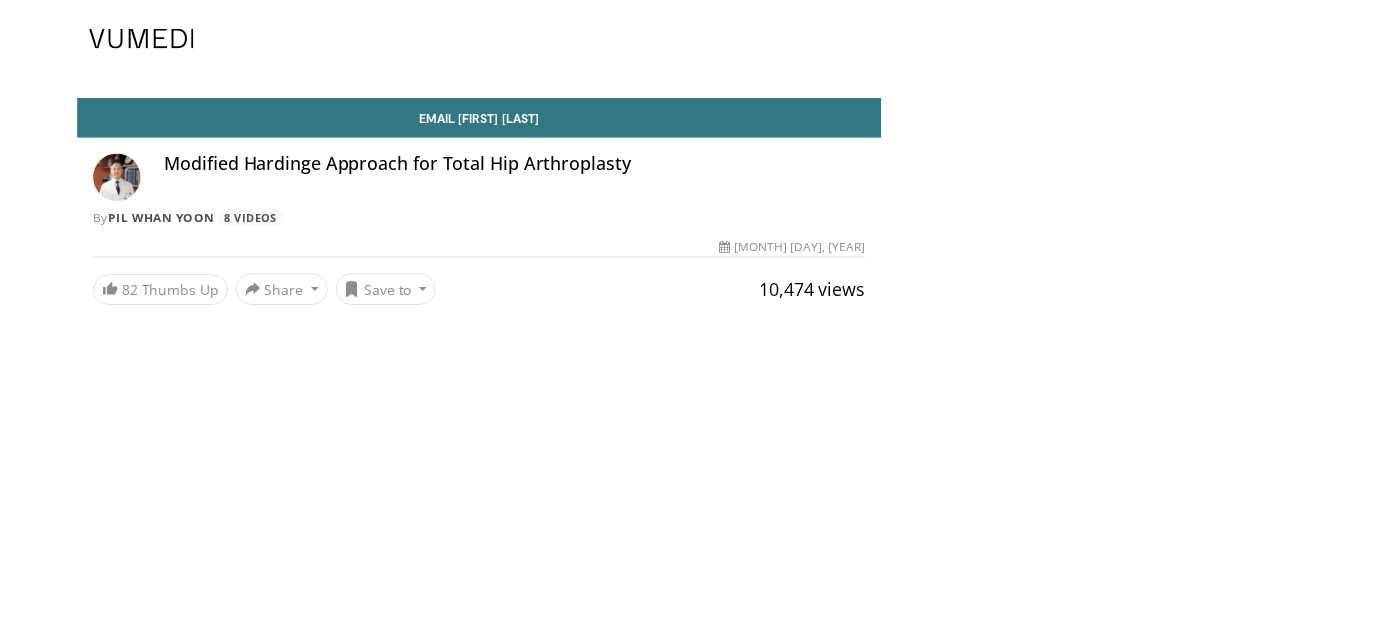 scroll, scrollTop: 0, scrollLeft: 0, axis: both 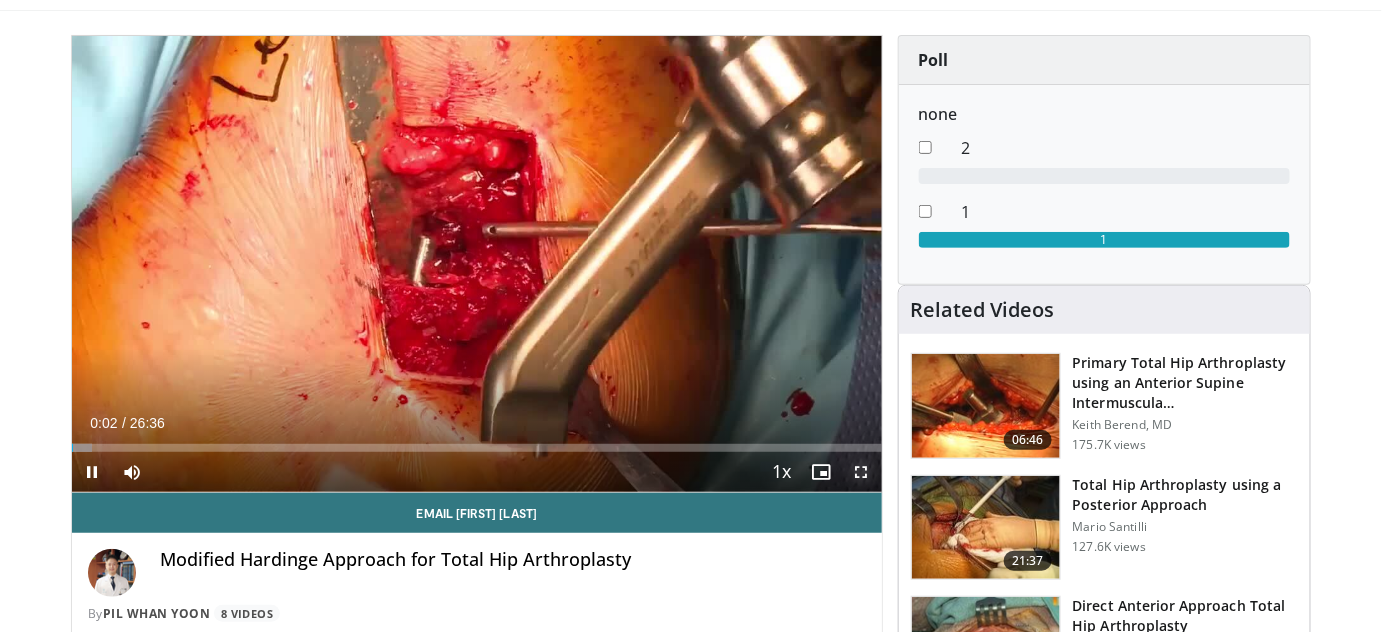click at bounding box center [862, 472] 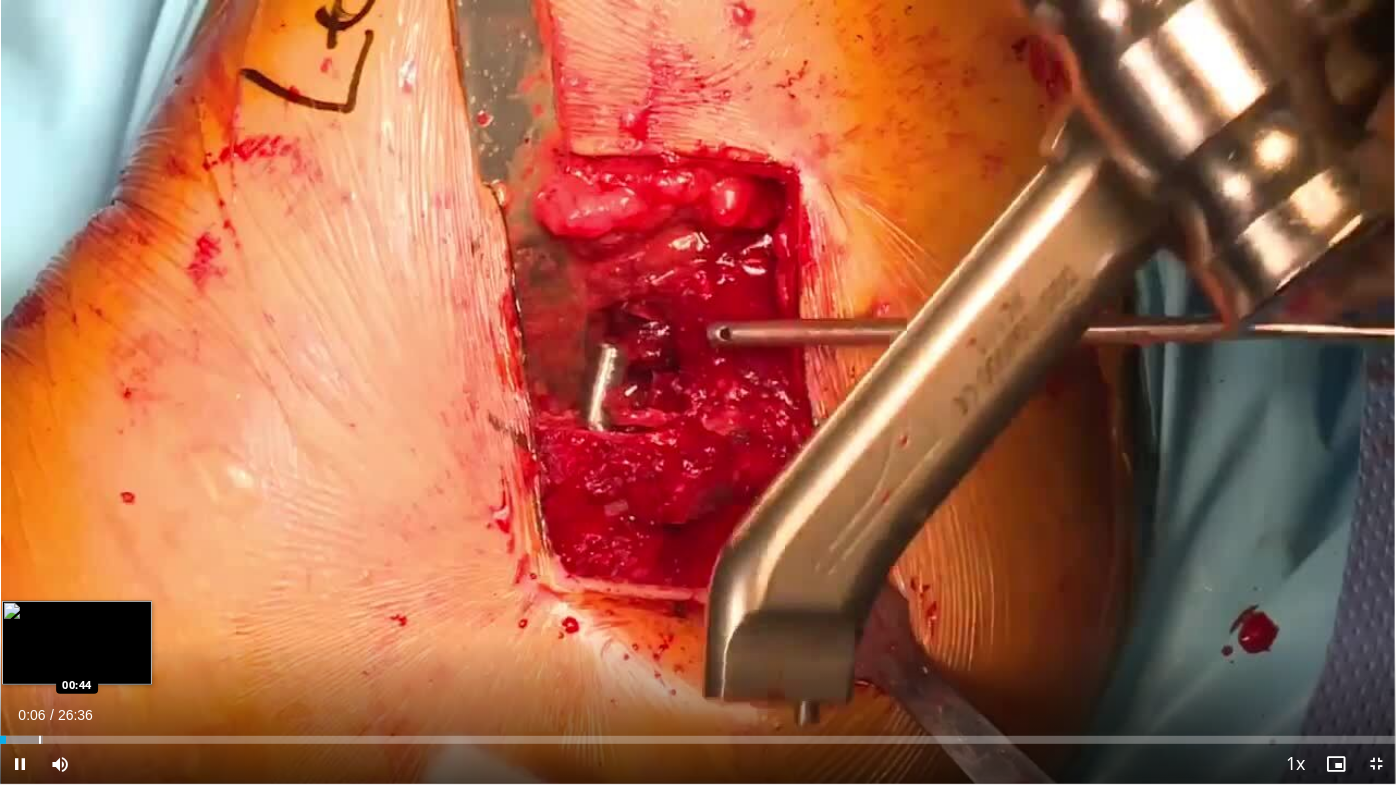 click at bounding box center [40, 740] 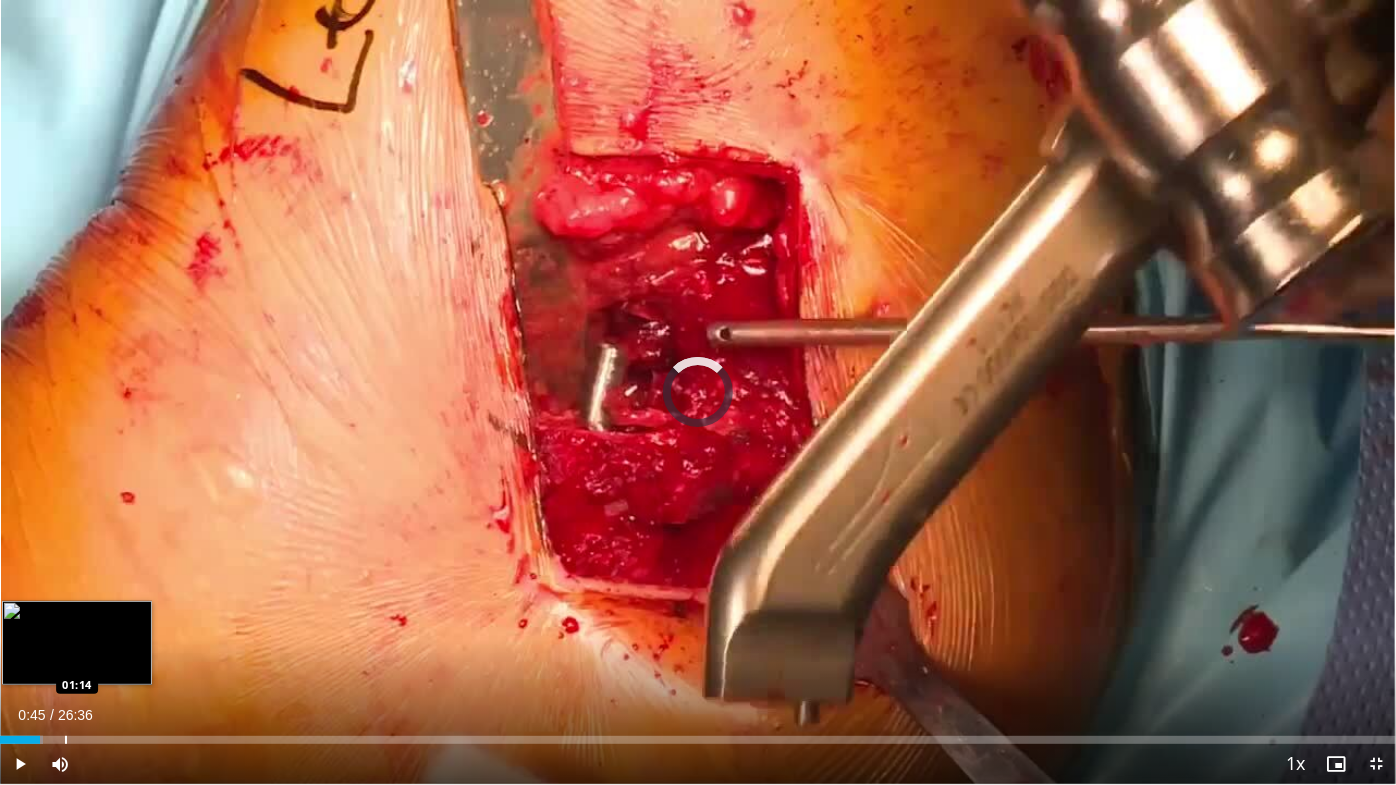 click at bounding box center [66, 740] 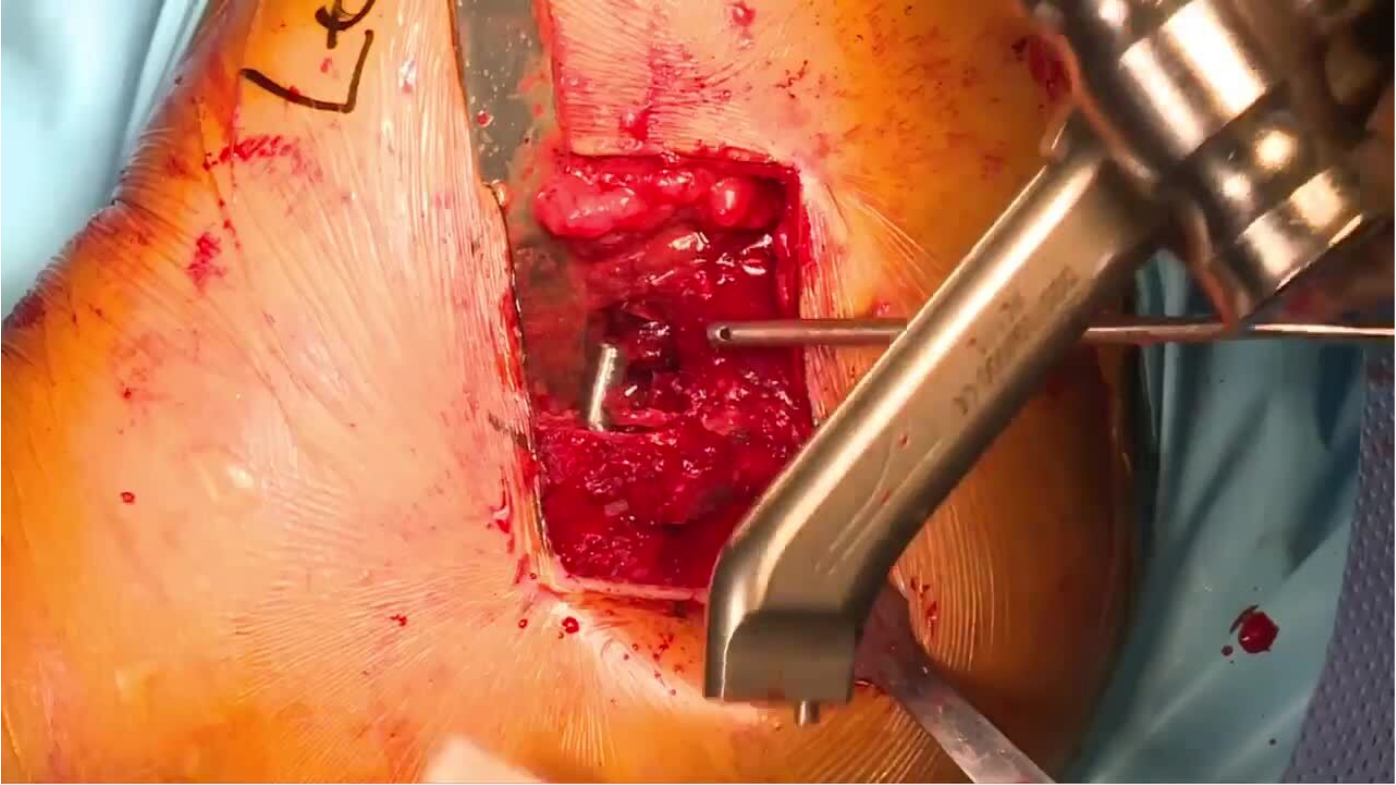 click on "10 seconds
Tap to unmute" at bounding box center (698, 392) 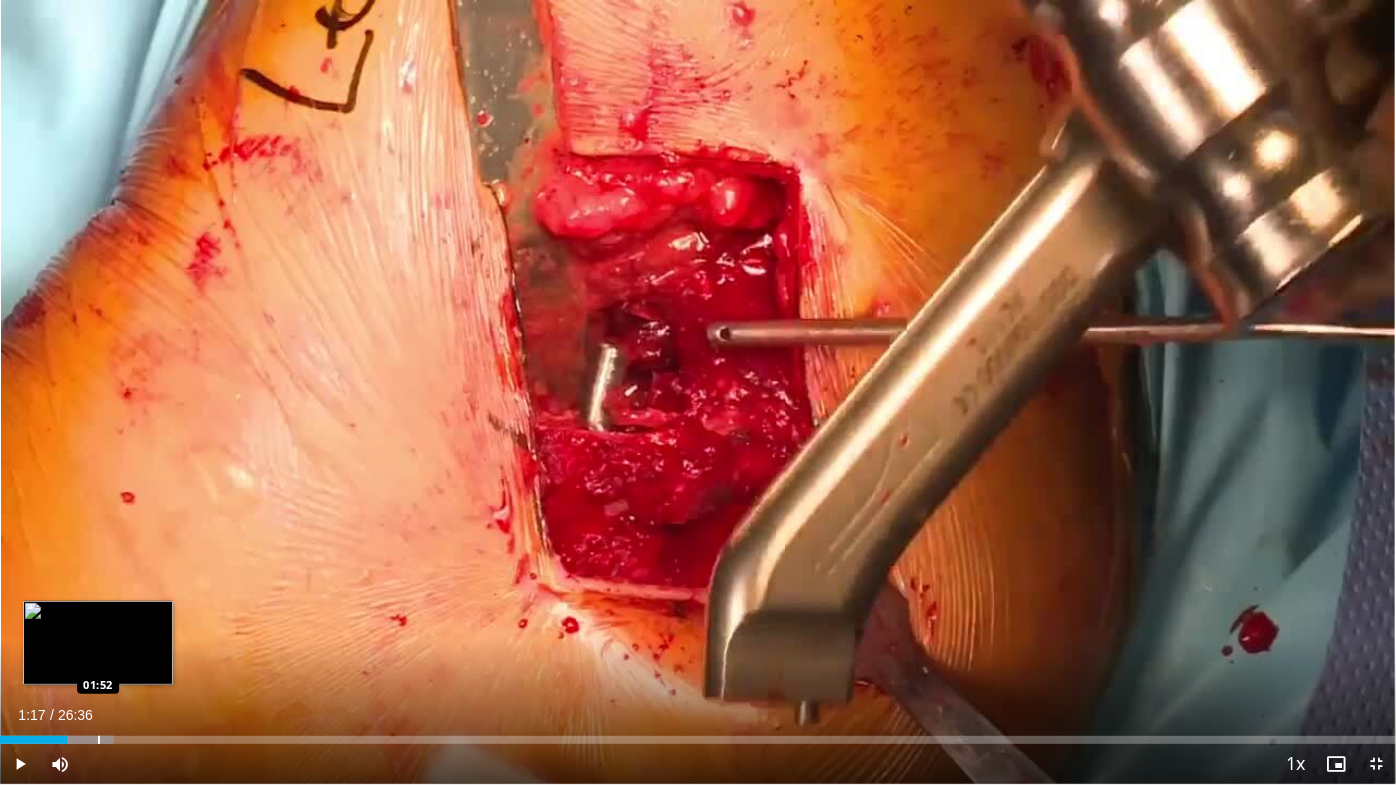 click at bounding box center (99, 740) 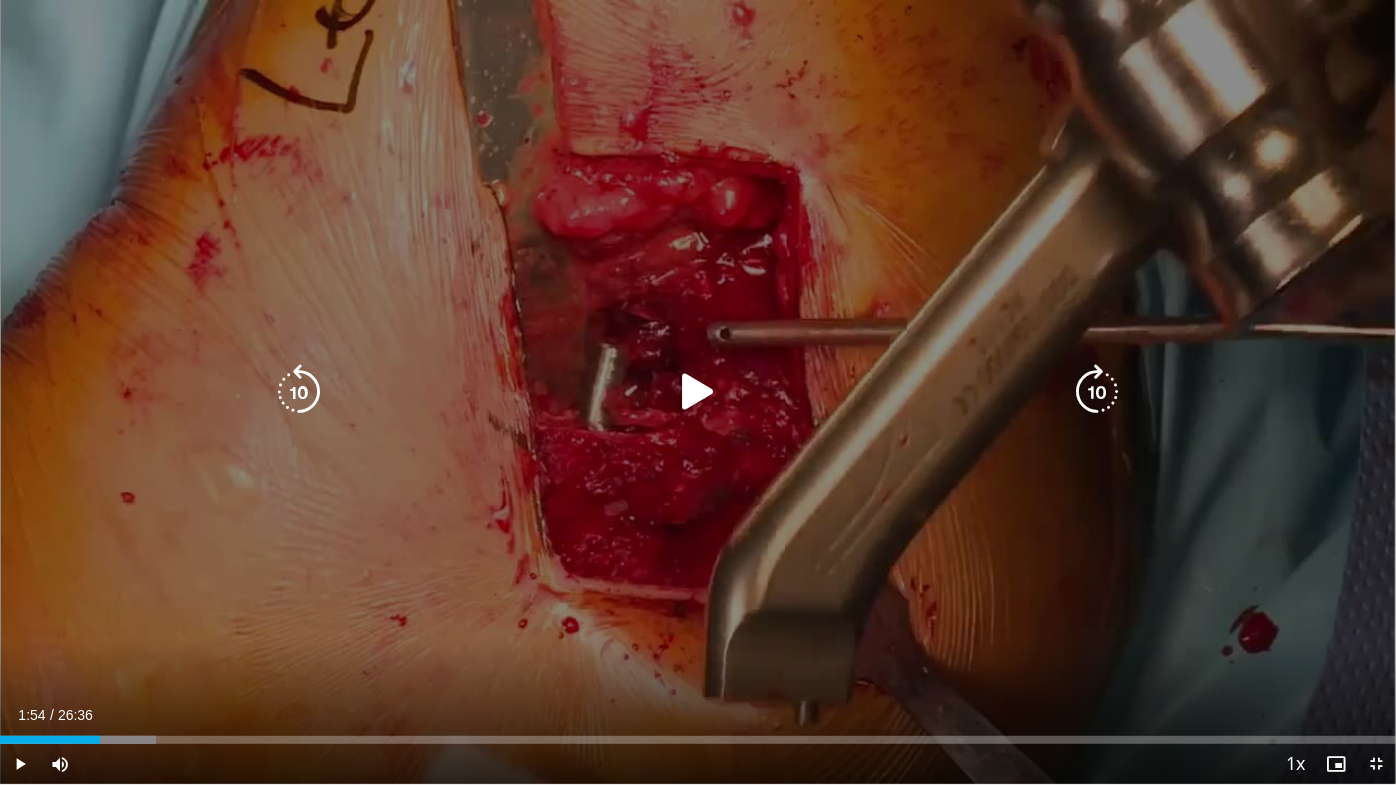 drag, startPoint x: 205, startPoint y: 592, endPoint x: 720, endPoint y: 381, distance: 556.5483 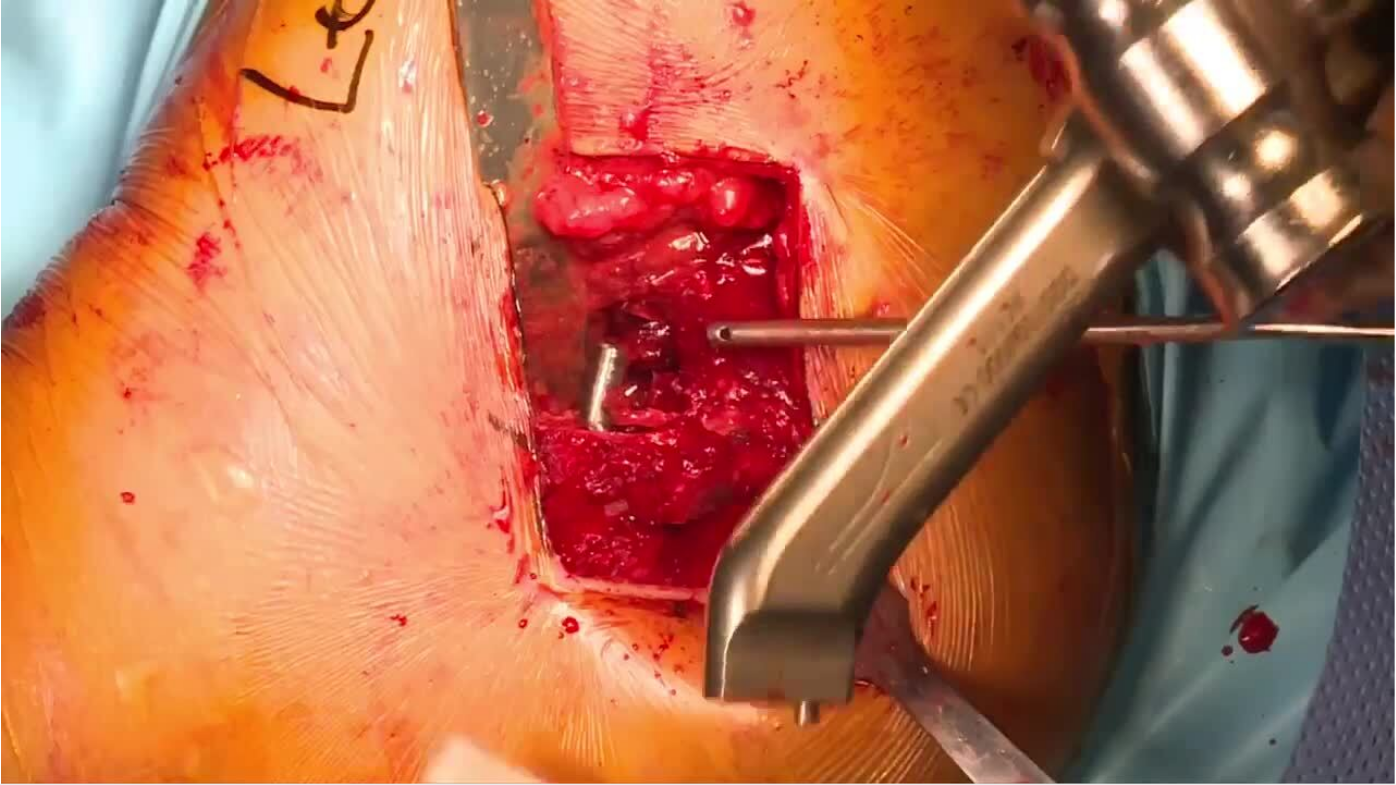 type 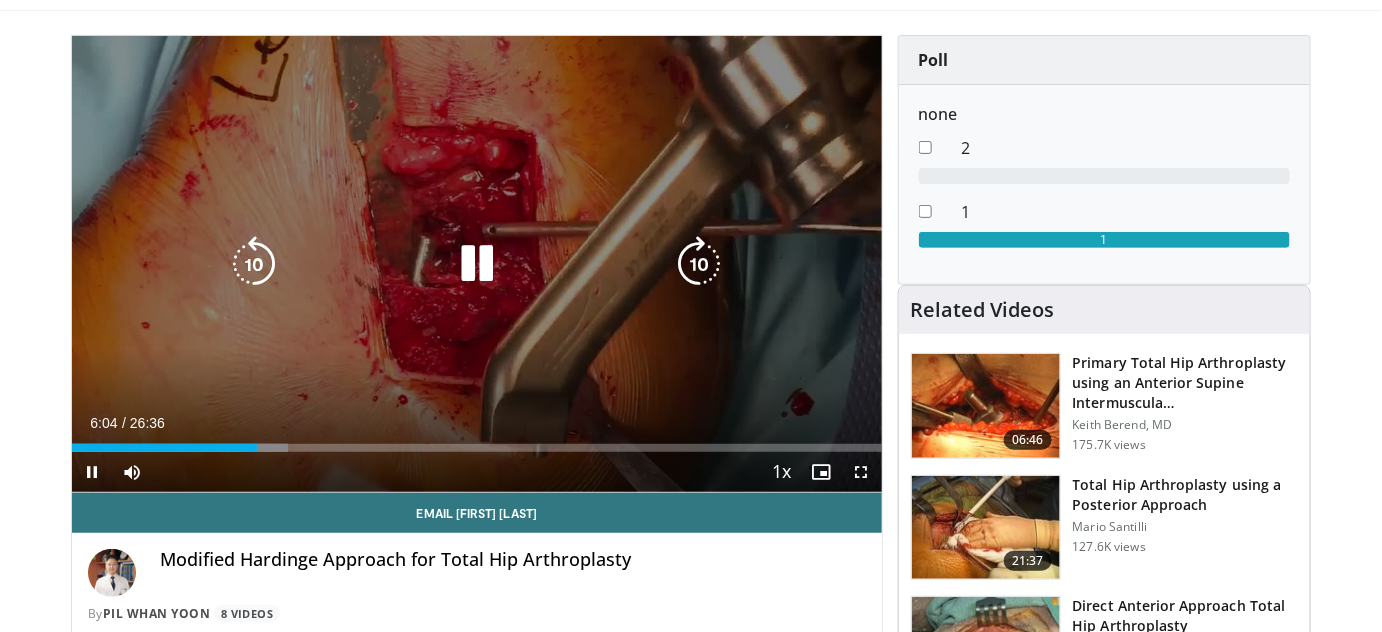 click on "90 seconds
Tap to unmute" at bounding box center (477, 264) 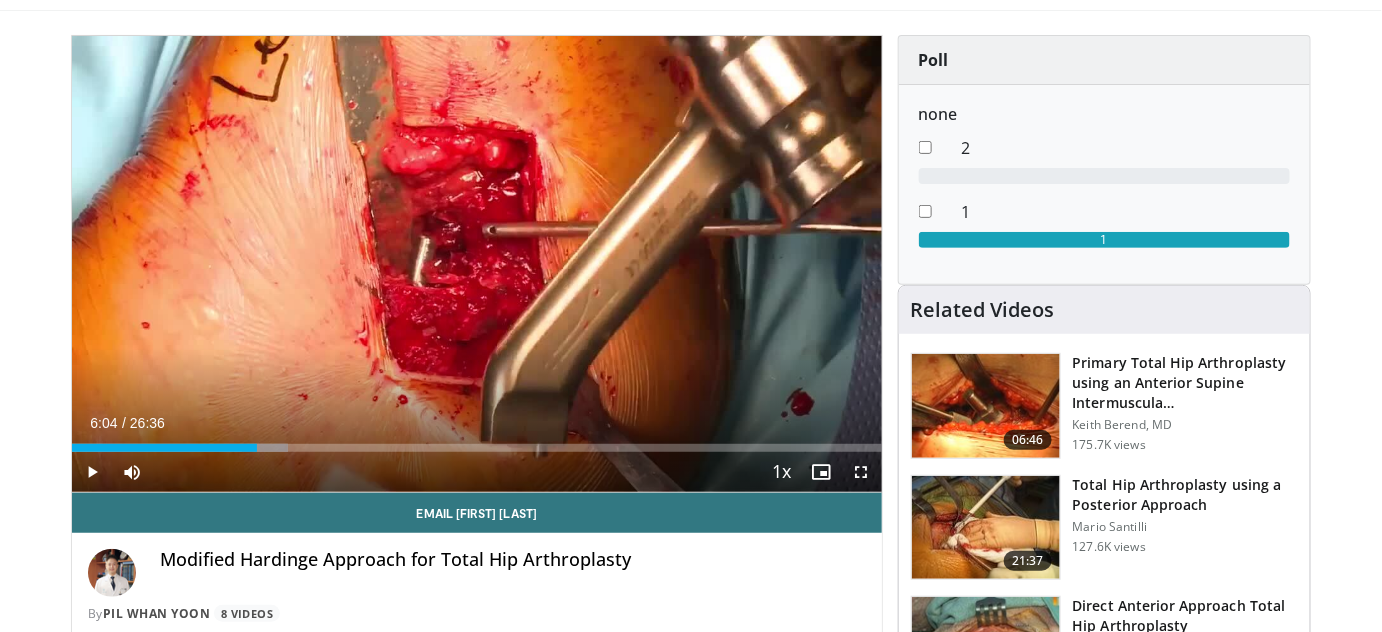 scroll, scrollTop: 0, scrollLeft: 0, axis: both 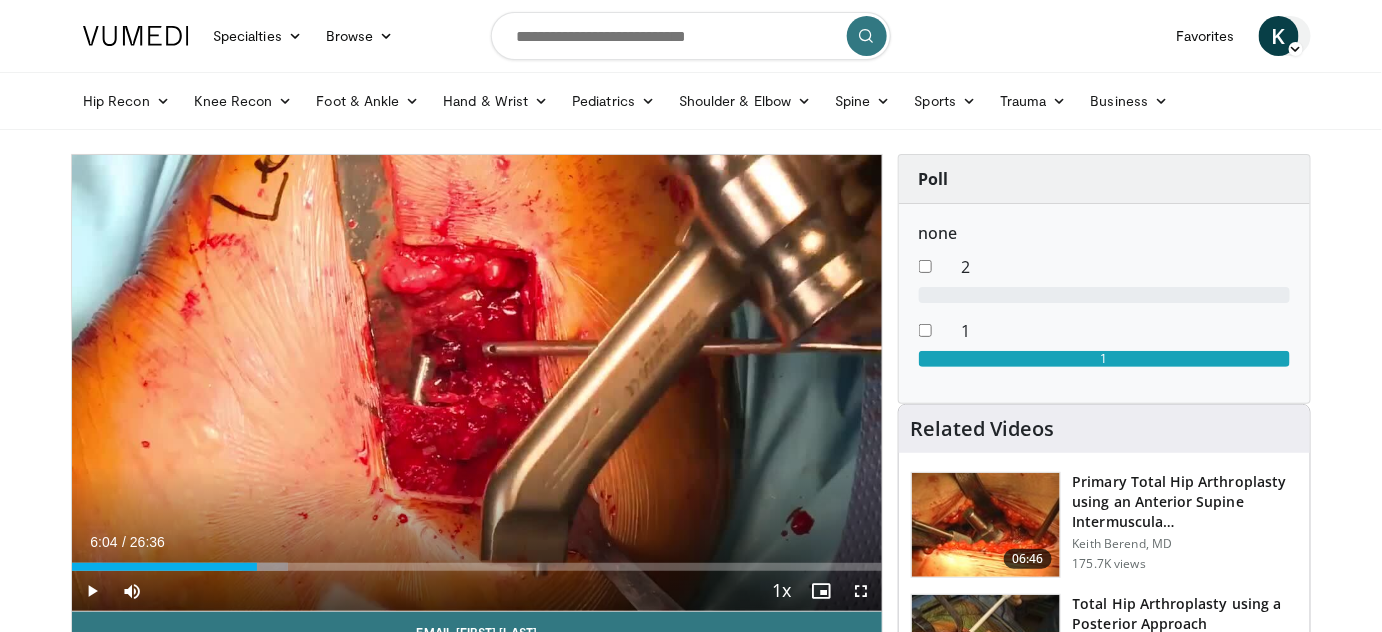 click on "K" at bounding box center (1279, 36) 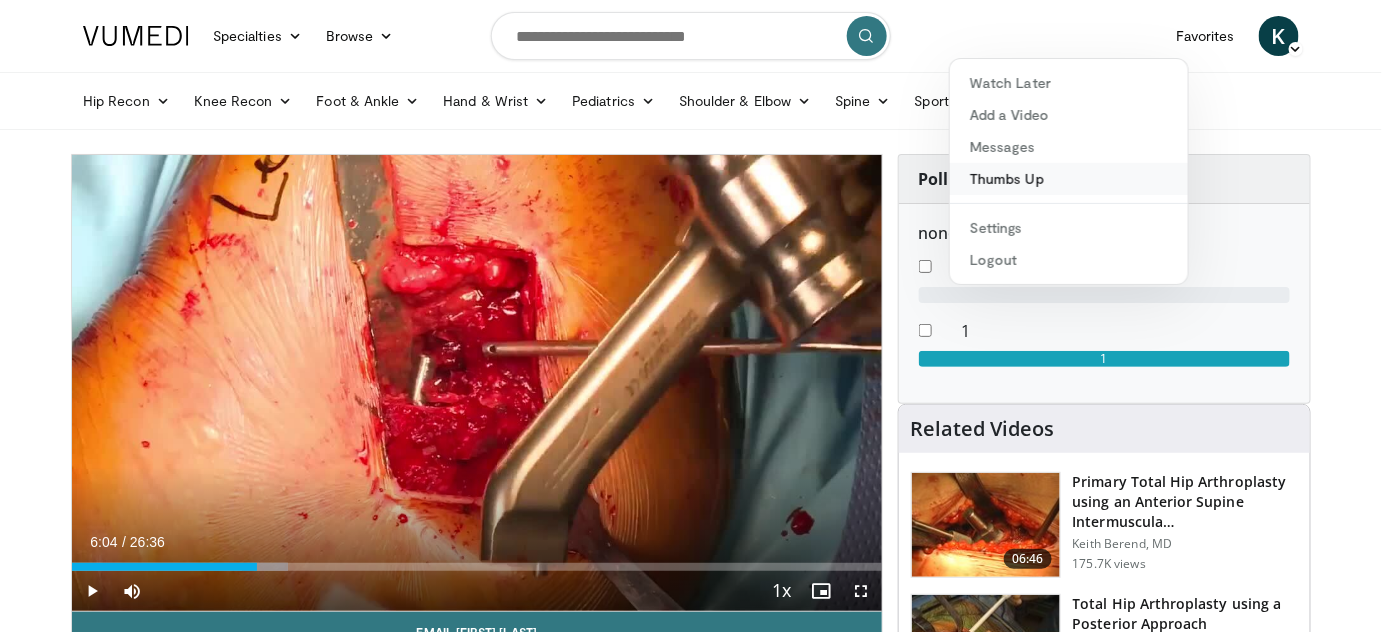 click on "Thumbs Up" at bounding box center (1069, 179) 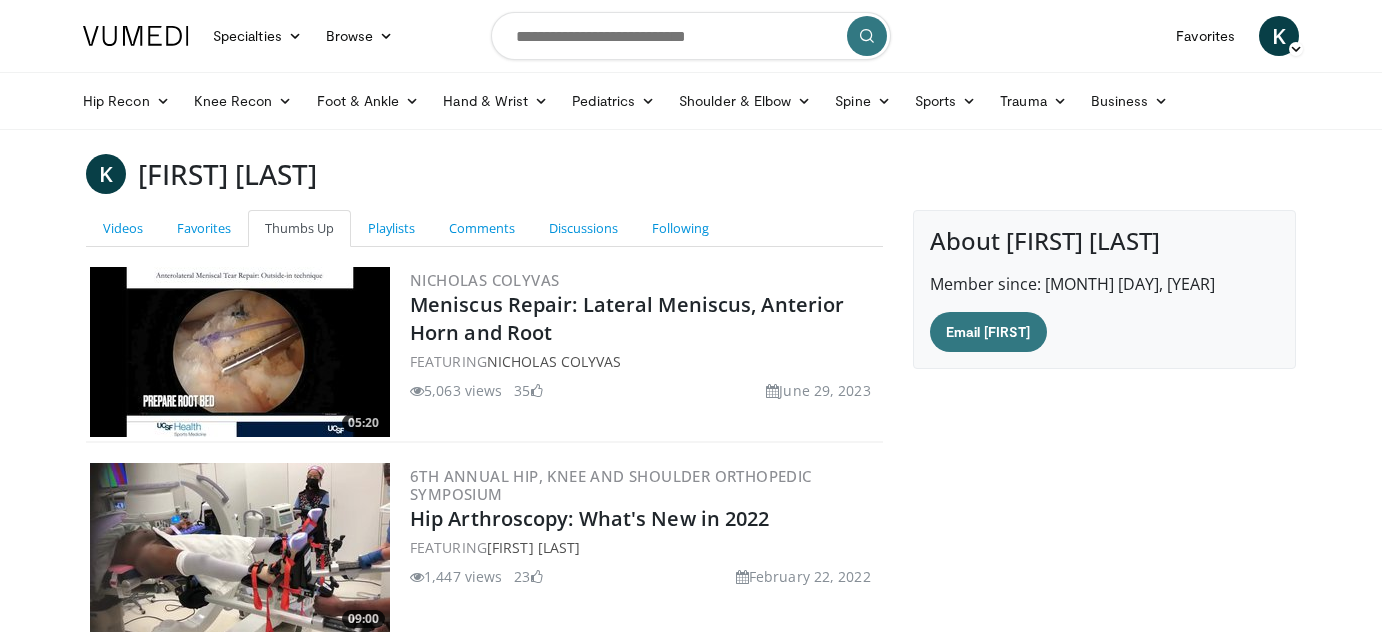 scroll, scrollTop: 306, scrollLeft: 0, axis: vertical 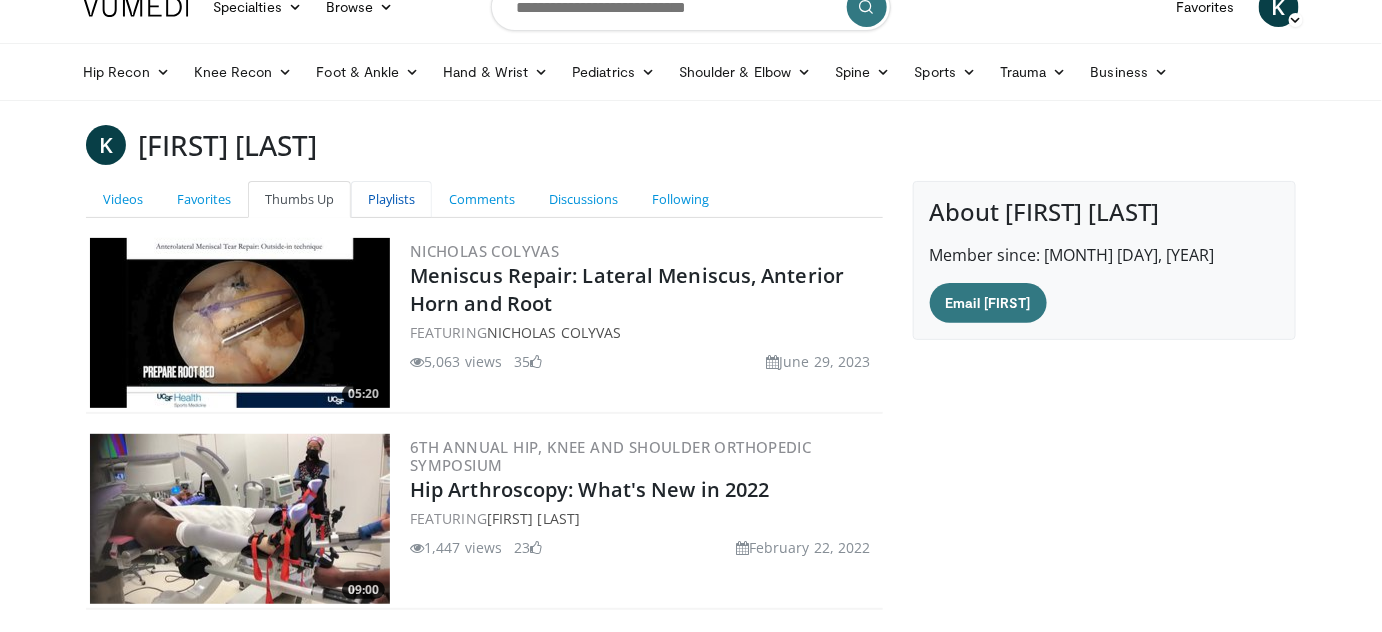 click on "Playlists" at bounding box center (391, 199) 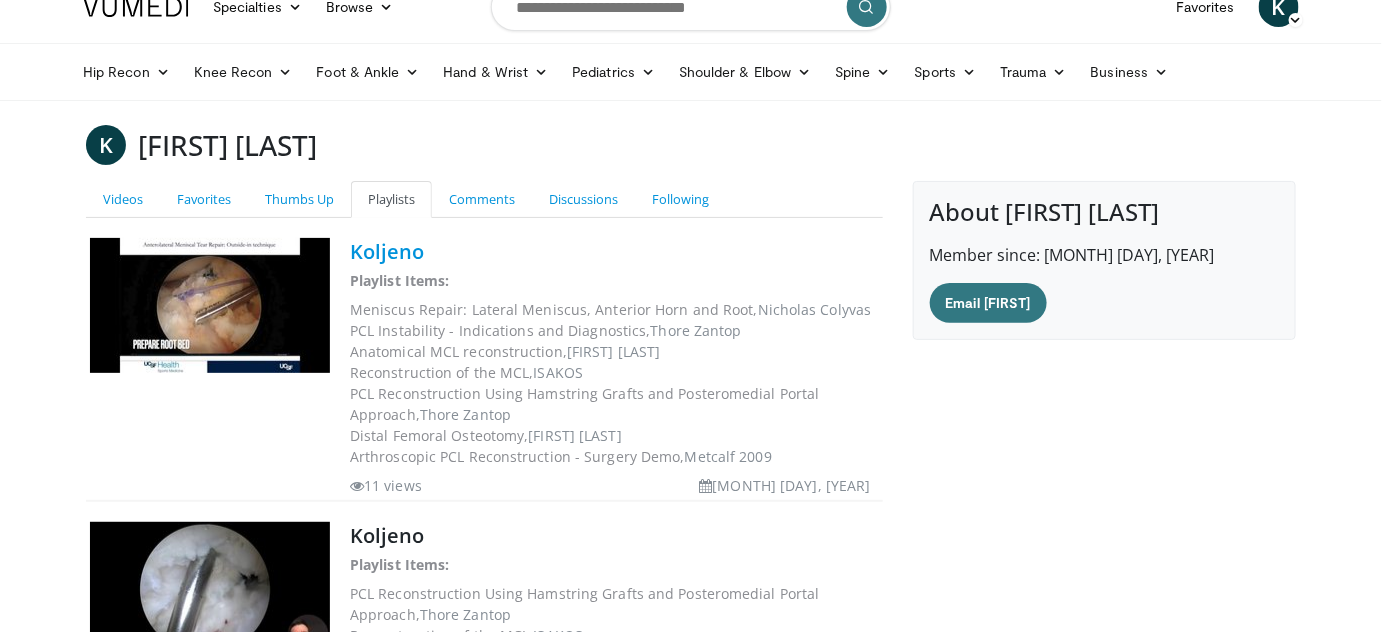 click on "Koljeno" at bounding box center (387, 251) 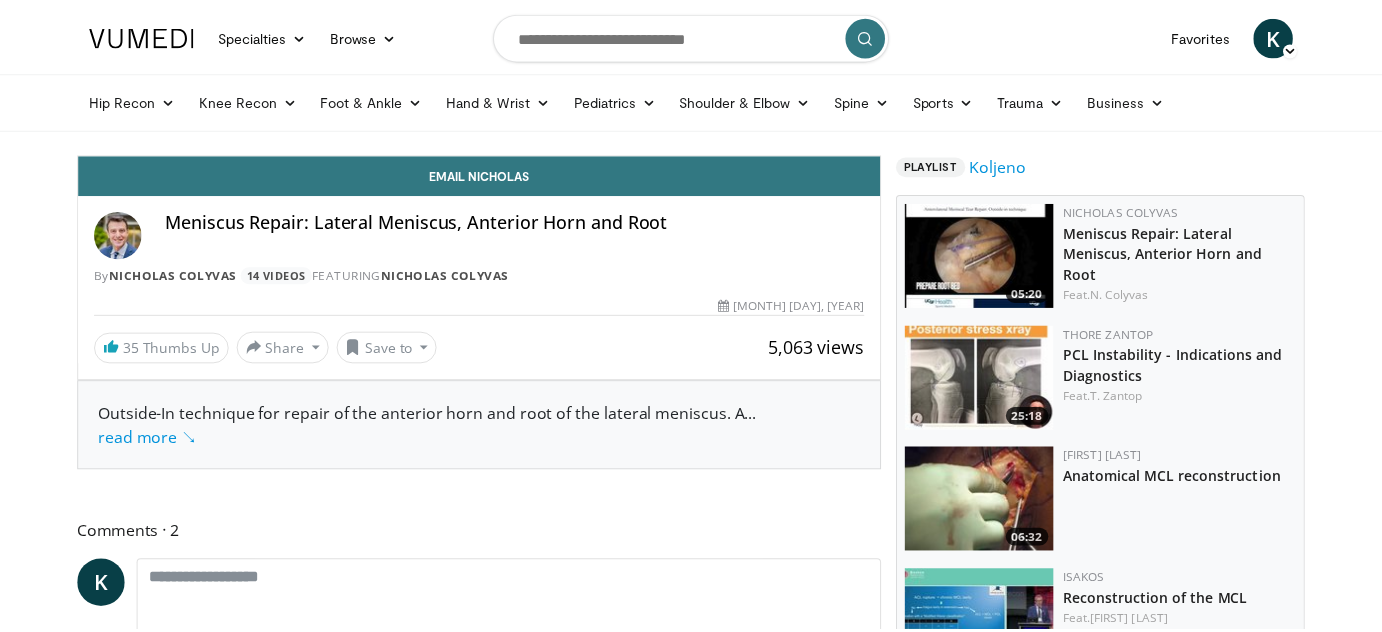 scroll, scrollTop: 0, scrollLeft: 0, axis: both 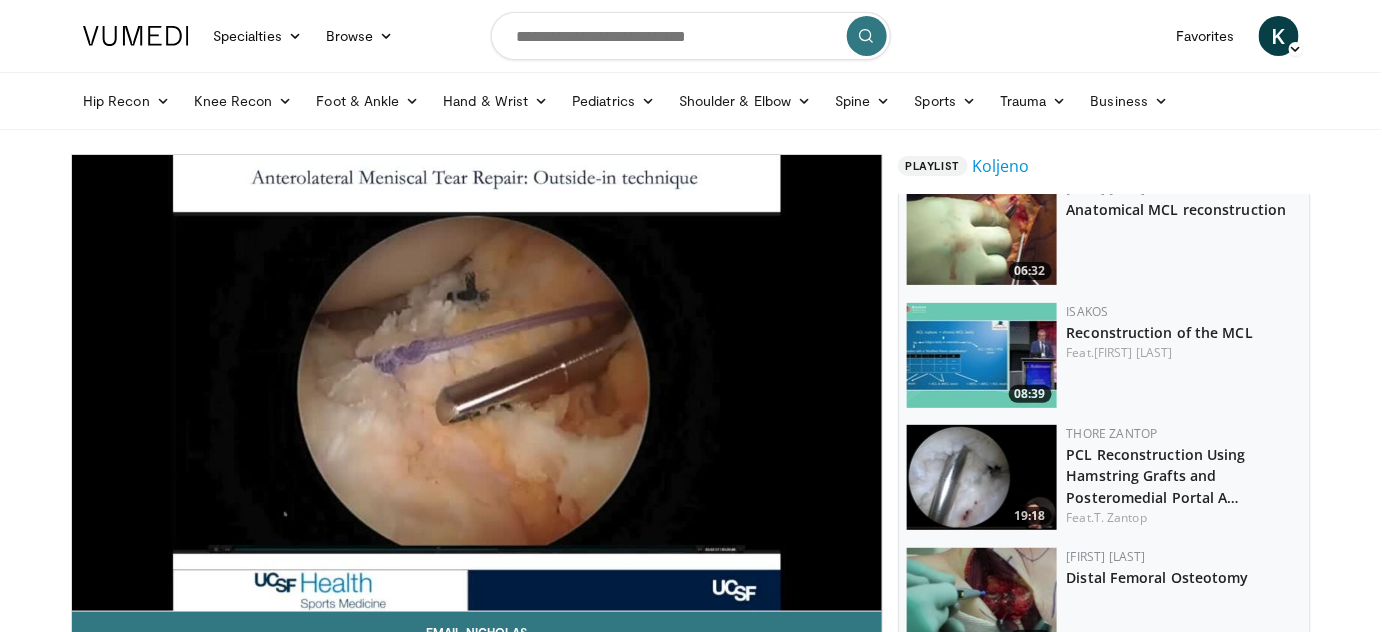 click at bounding box center [982, 477] 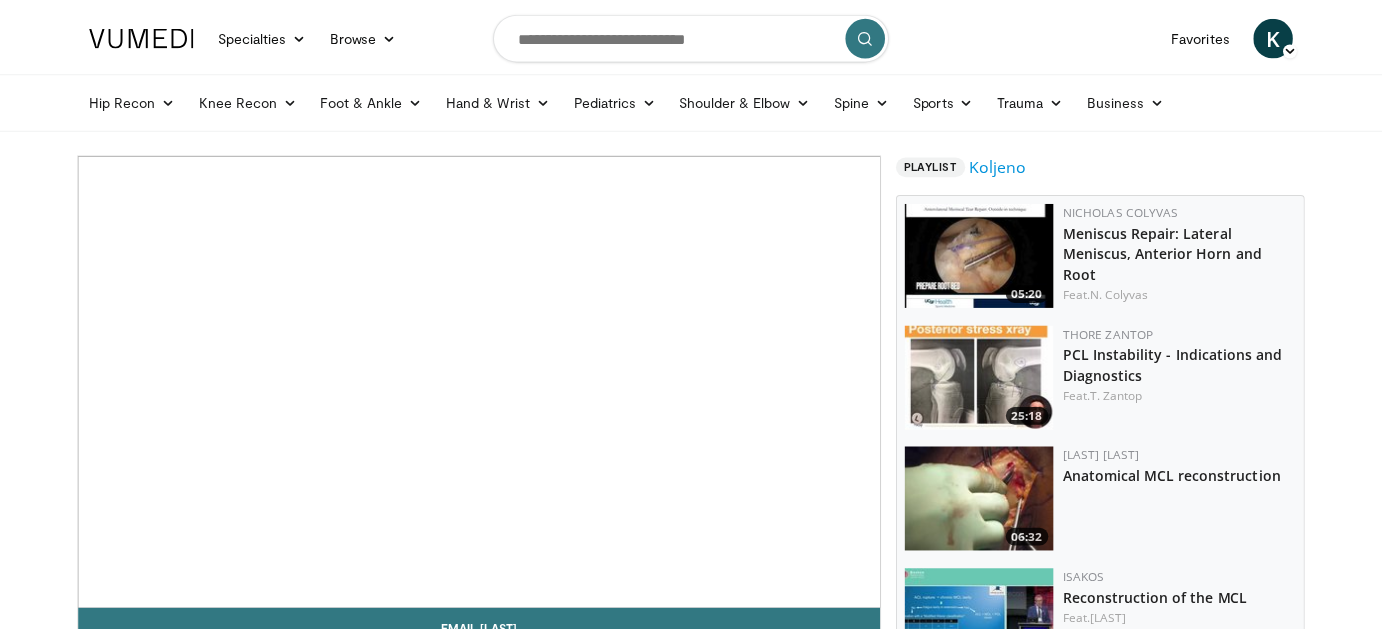 scroll, scrollTop: 0, scrollLeft: 0, axis: both 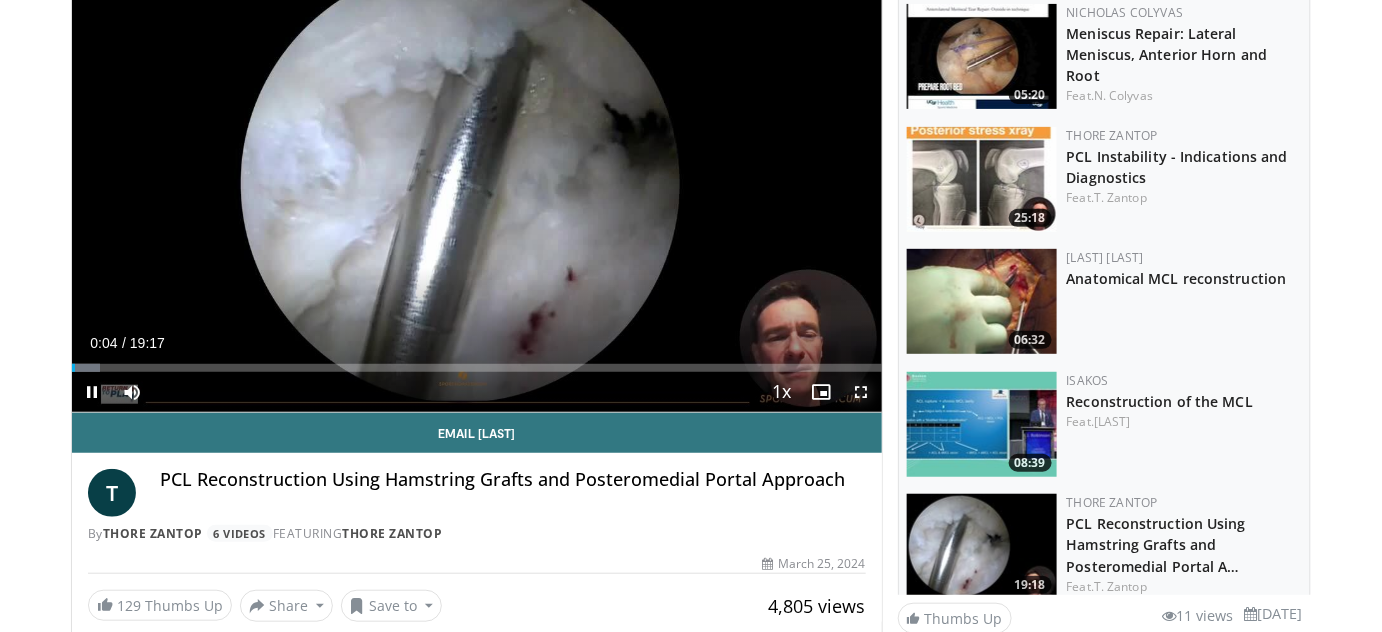 click on "**********" at bounding box center (477, 184) 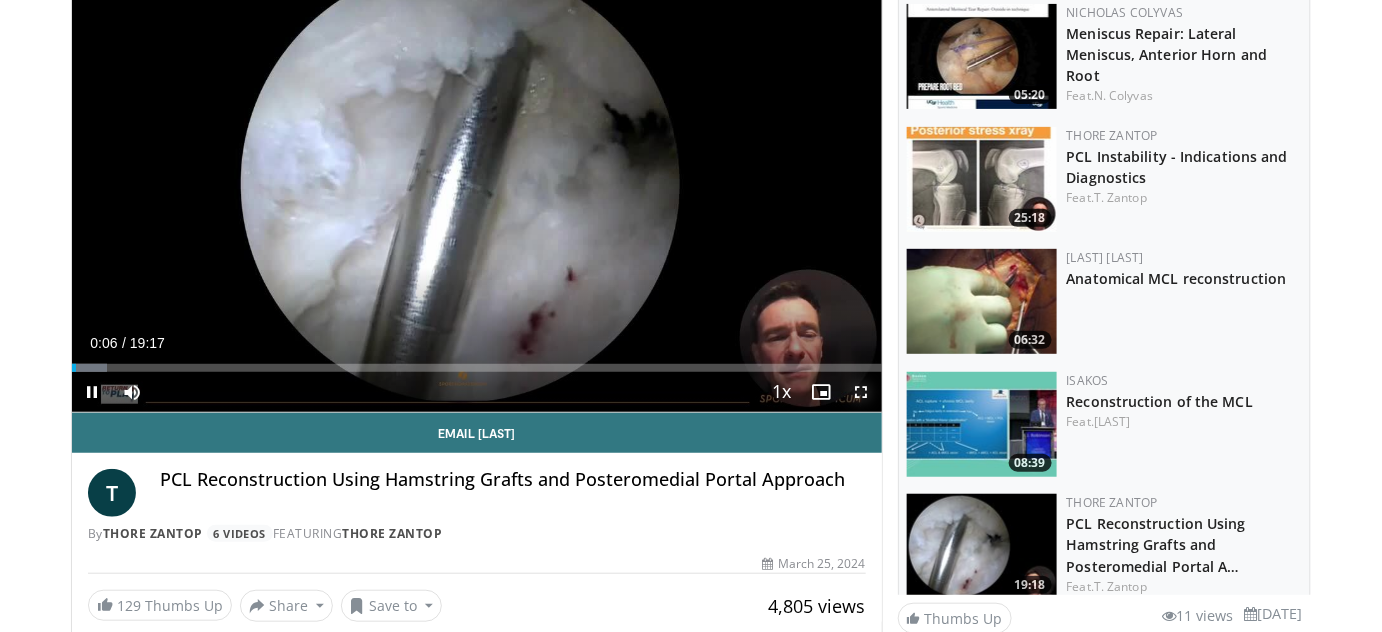 drag, startPoint x: 865, startPoint y: 393, endPoint x: 865, endPoint y: 503, distance: 110 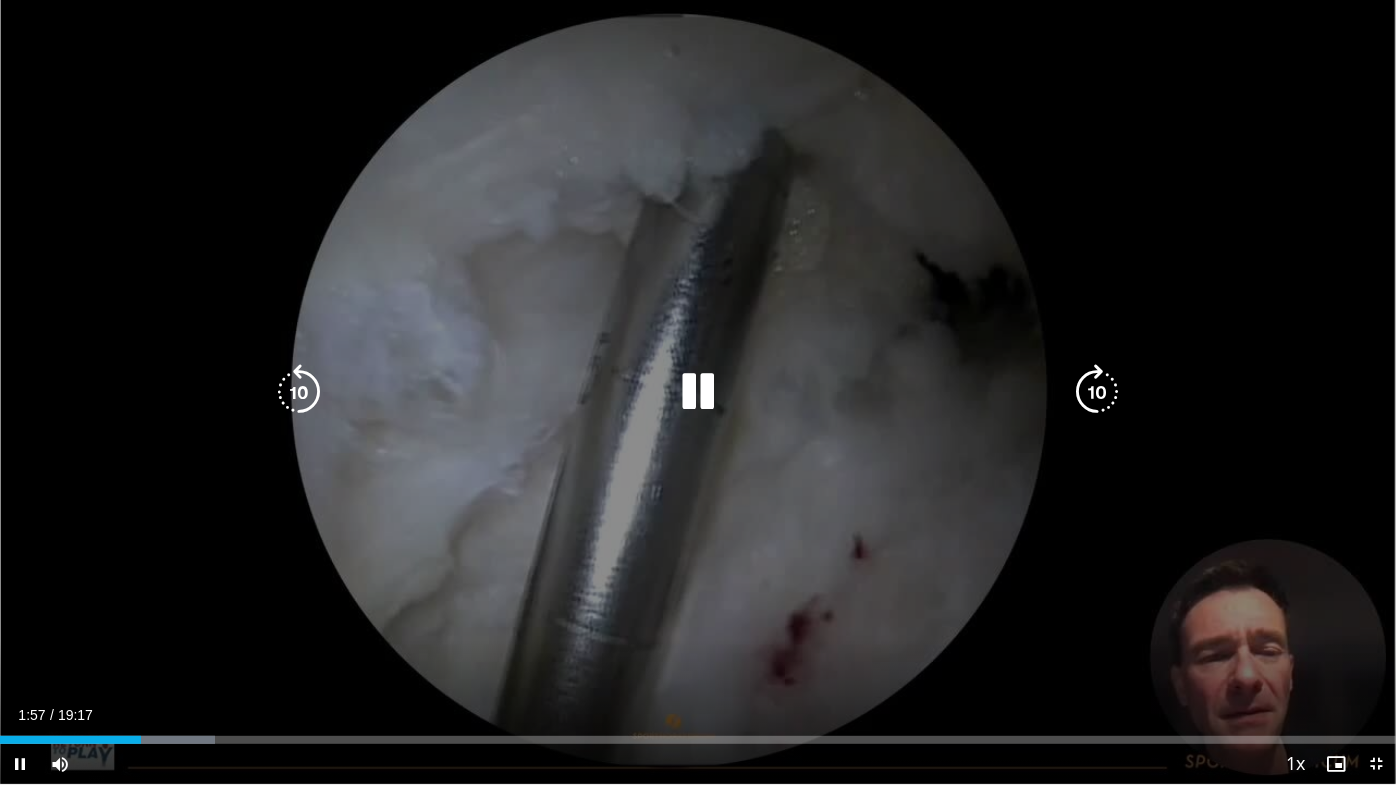 click at bounding box center (698, 392) 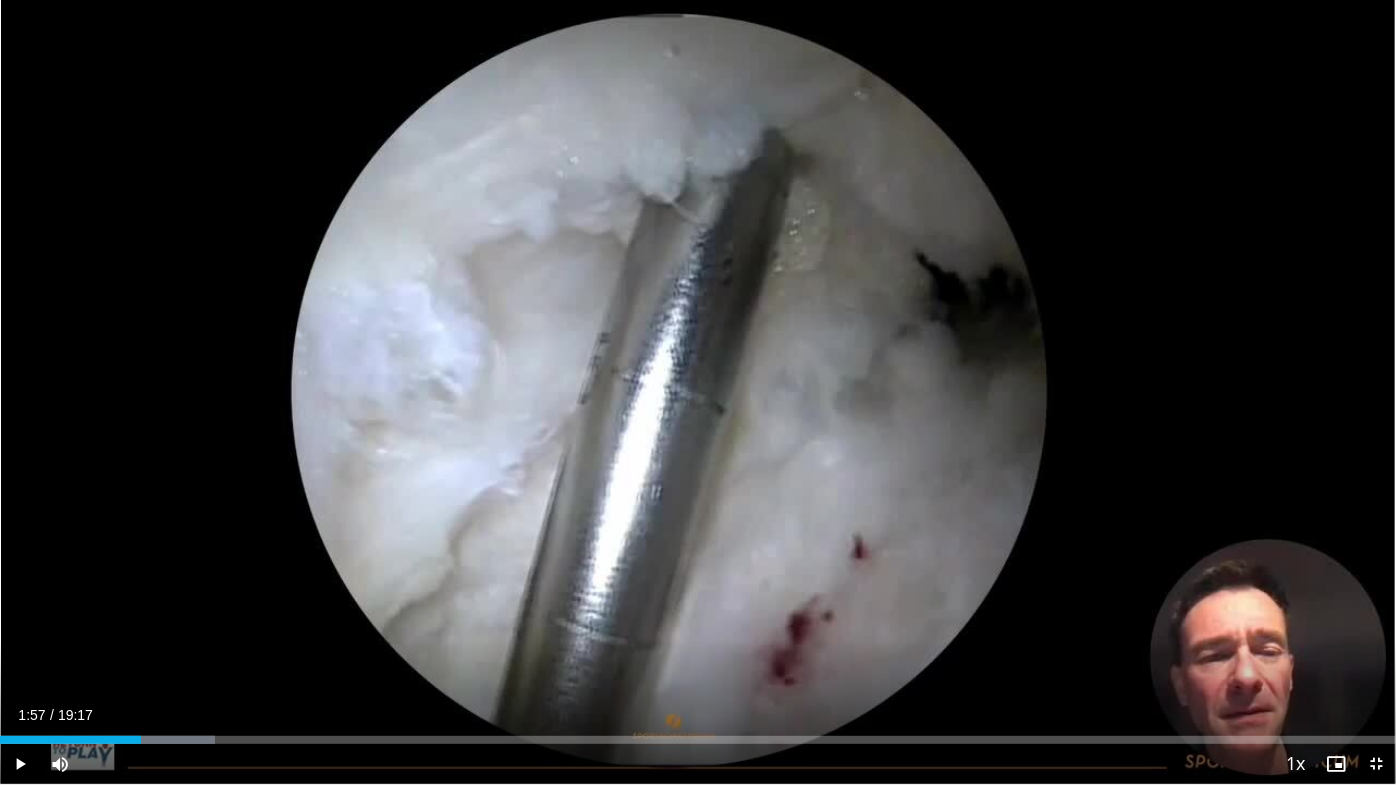 type 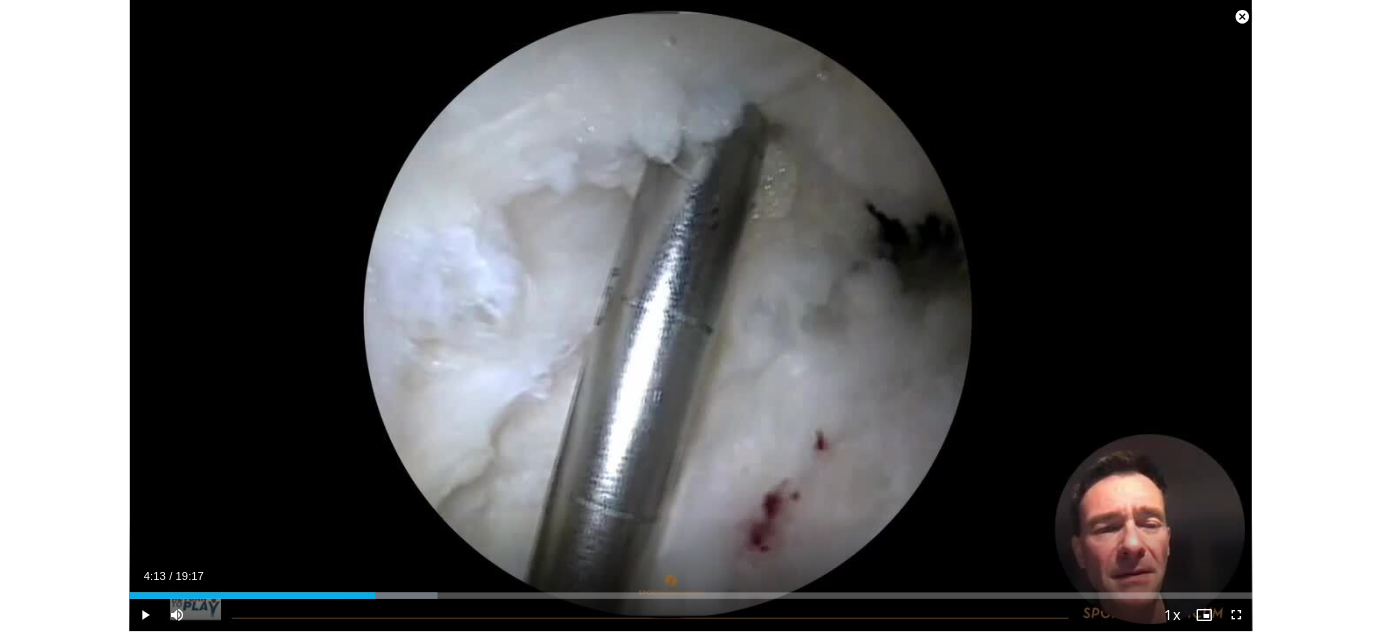 scroll, scrollTop: 656, scrollLeft: 0, axis: vertical 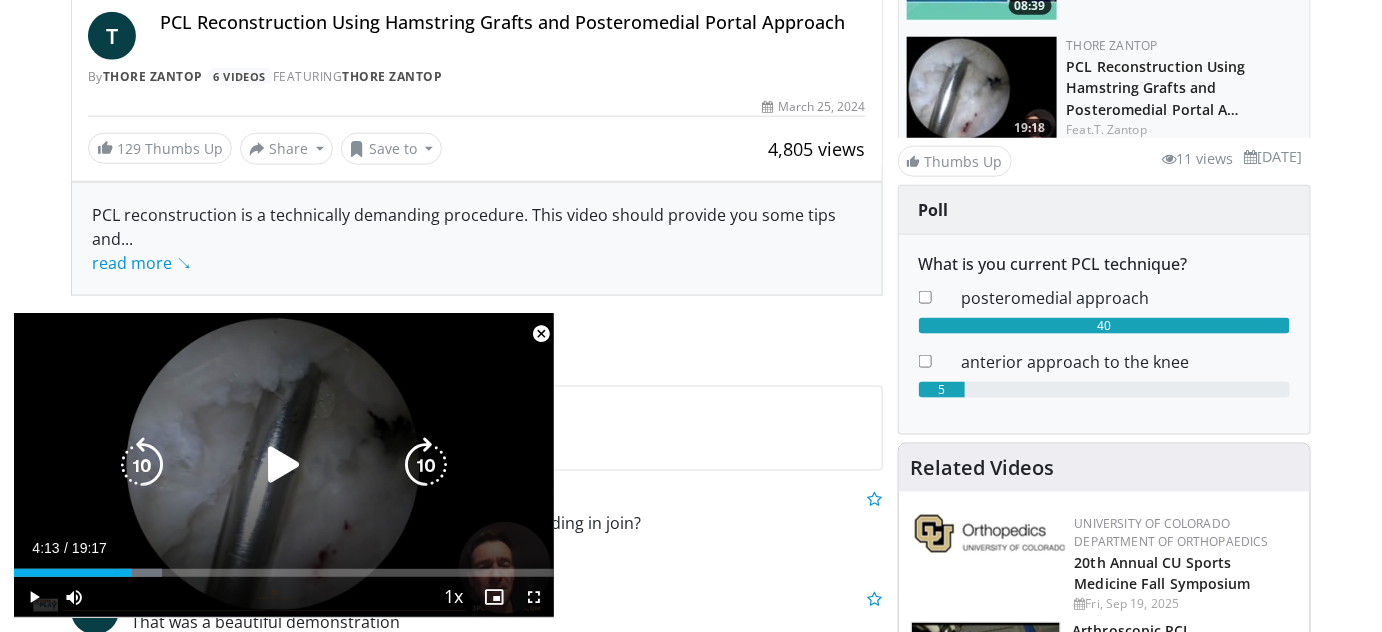 click at bounding box center (284, 465) 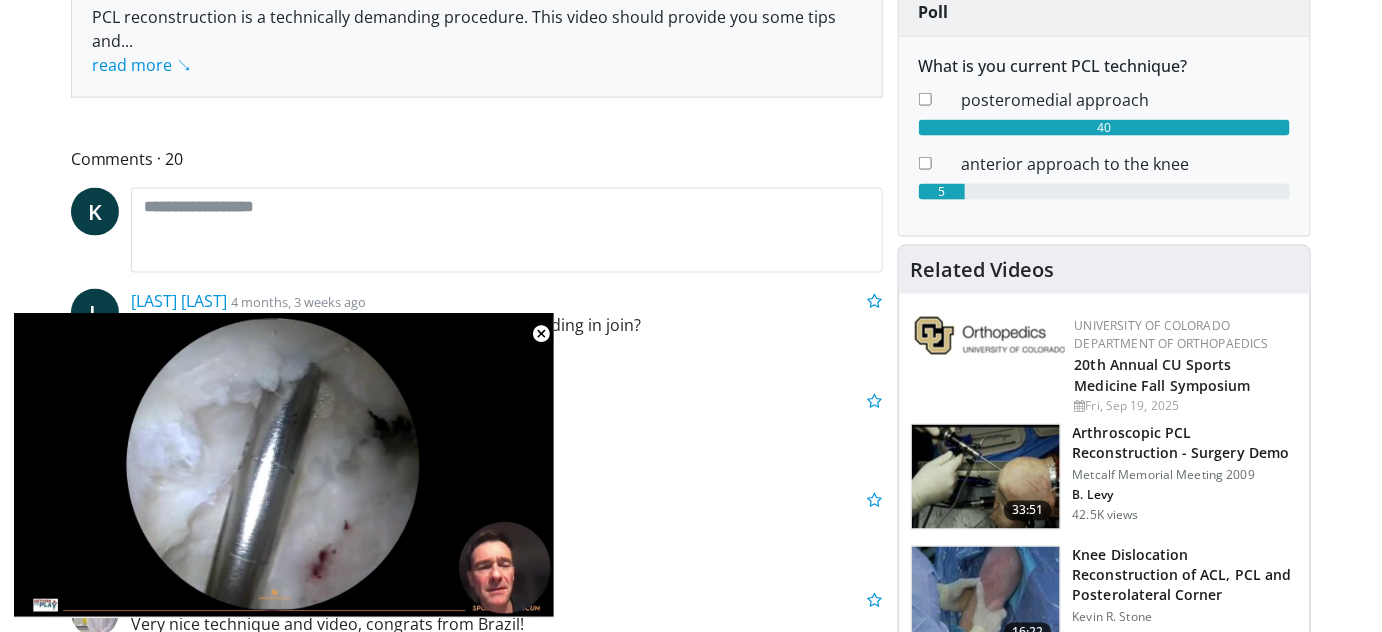 scroll, scrollTop: 879, scrollLeft: 0, axis: vertical 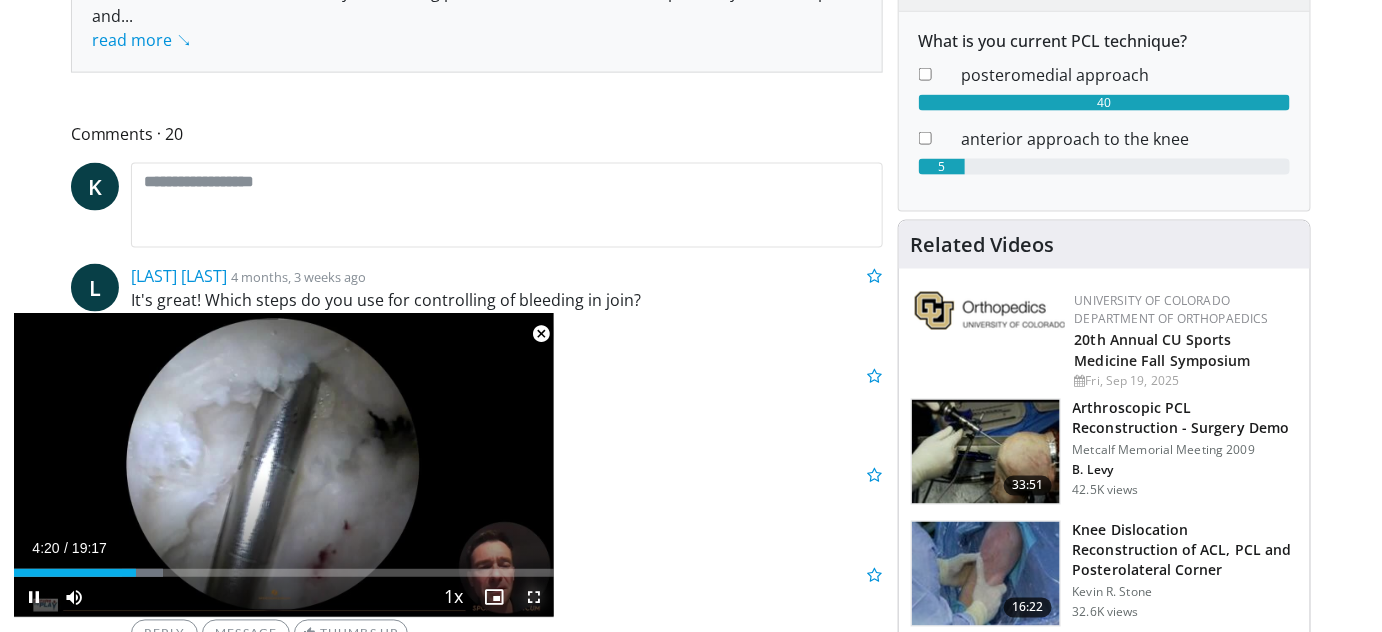 click at bounding box center [534, 597] 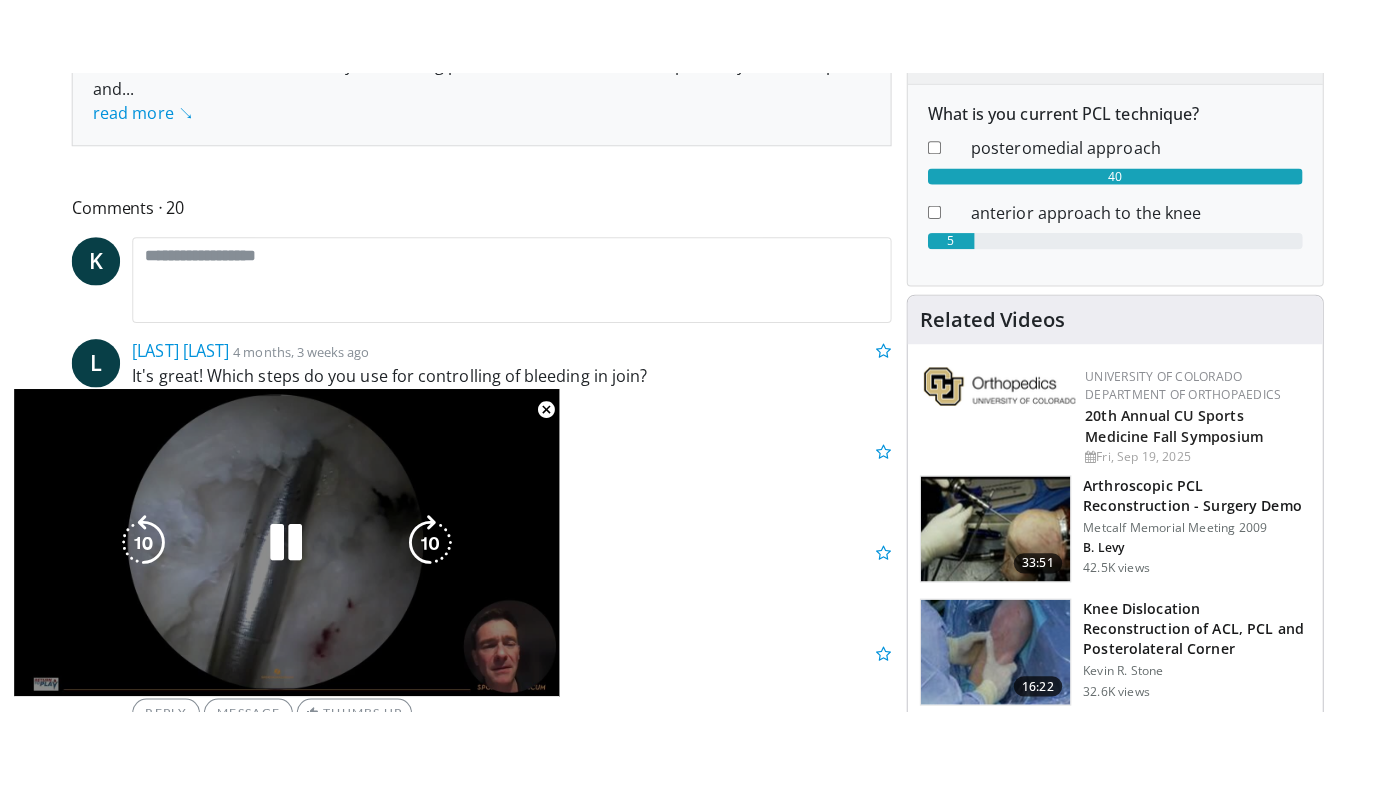 scroll, scrollTop: 422, scrollLeft: 0, axis: vertical 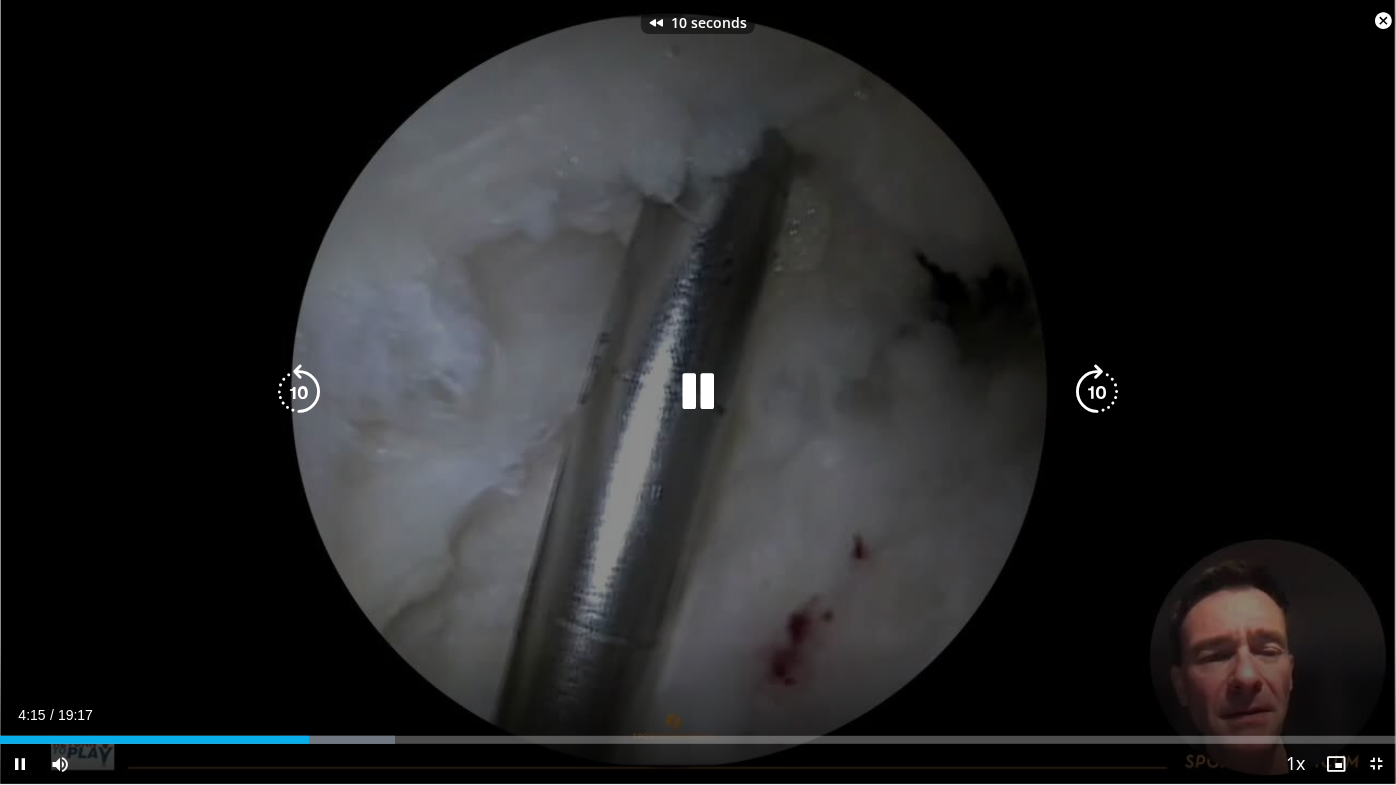 click on "10 seconds
Tap to unmute" at bounding box center (698, 392) 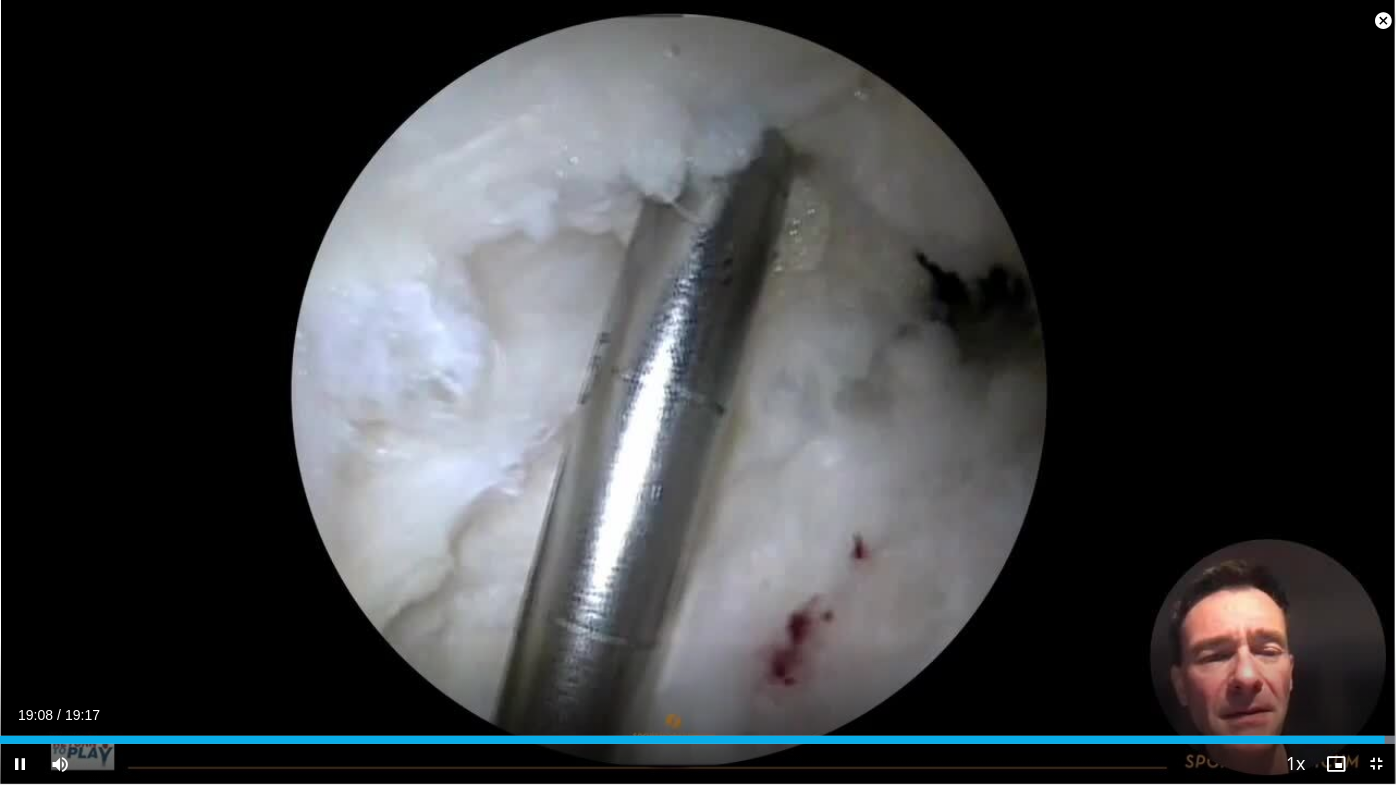 click at bounding box center (1383, 21) 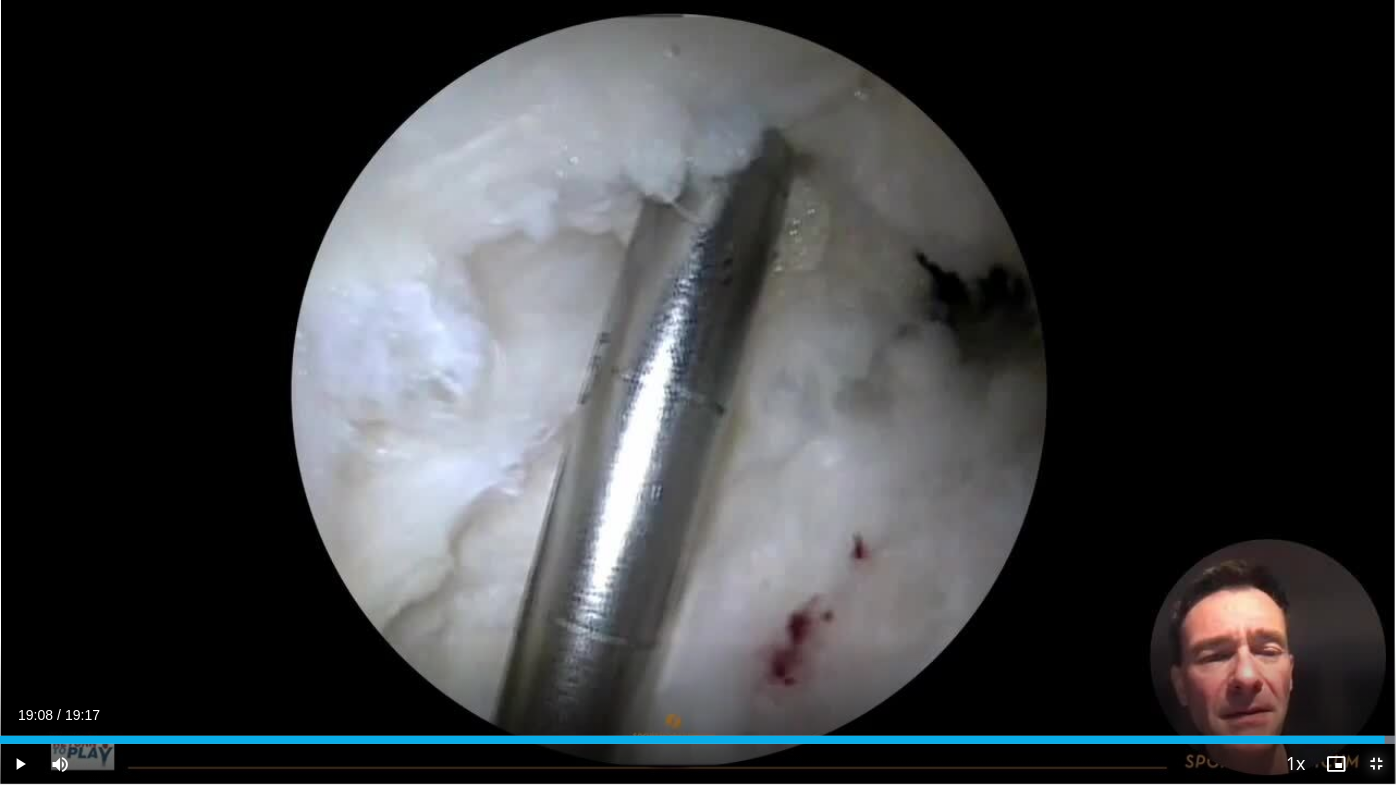 click at bounding box center [1376, 764] 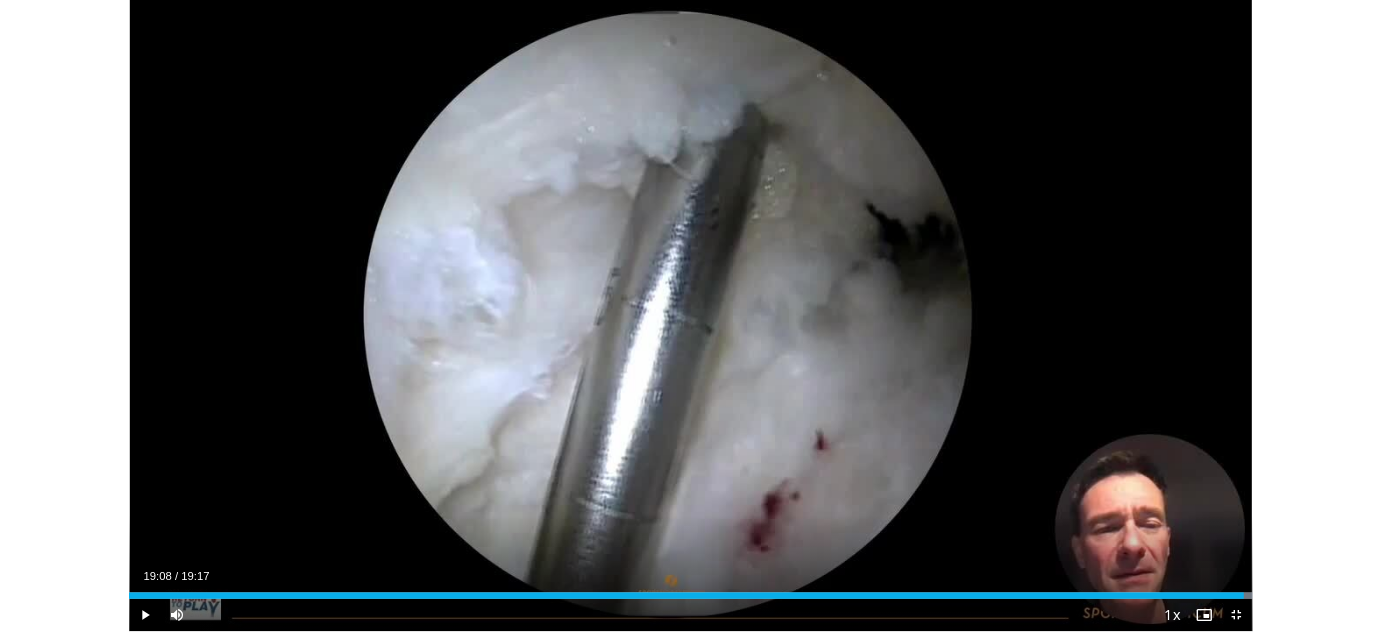 scroll, scrollTop: 879, scrollLeft: 0, axis: vertical 